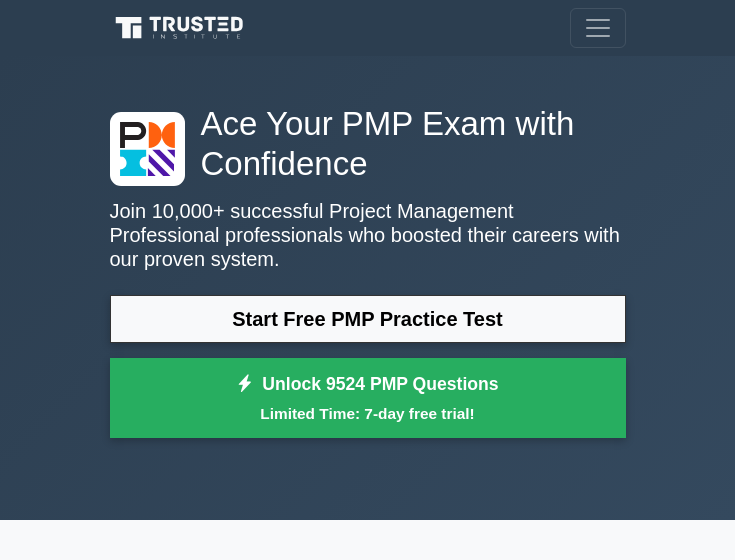 scroll, scrollTop: 0, scrollLeft: 0, axis: both 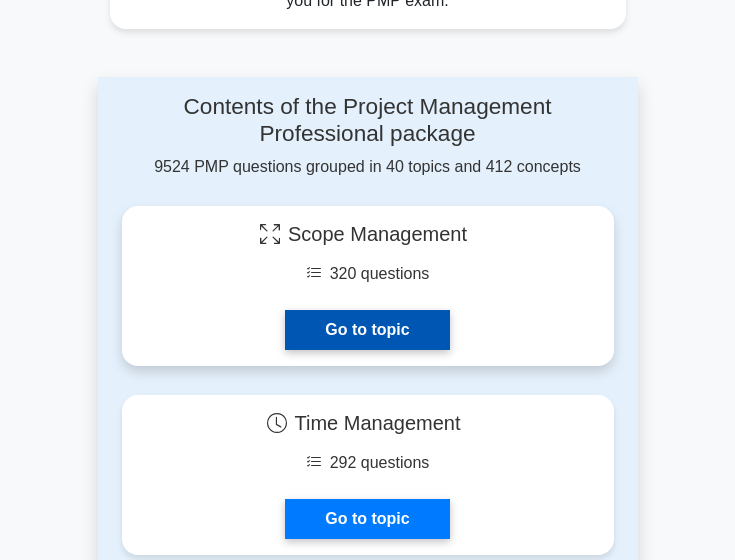 click on "Go to topic" at bounding box center [367, 330] 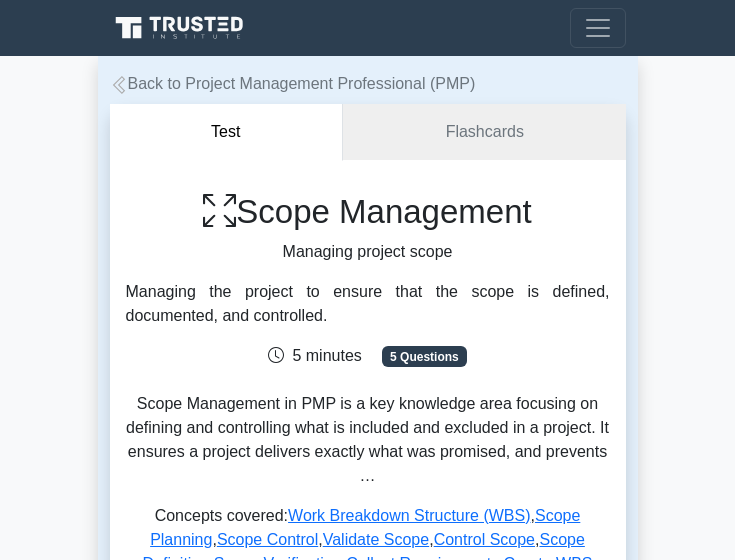 scroll, scrollTop: 200, scrollLeft: 0, axis: vertical 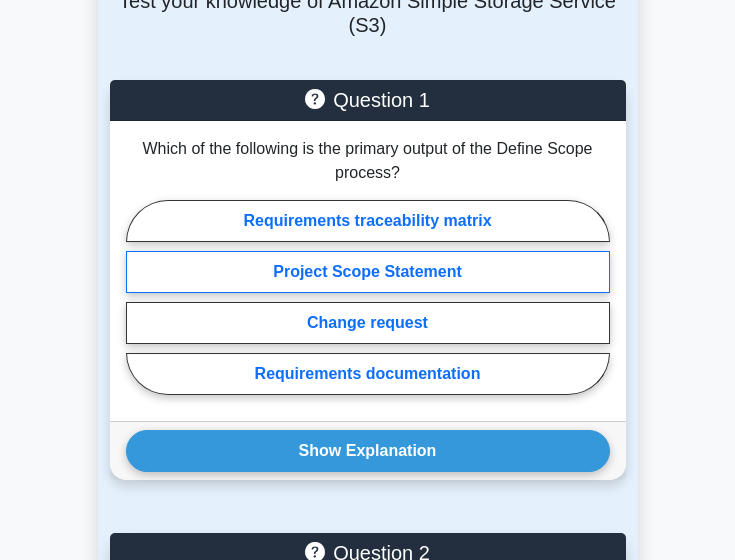 click on "Project Scope Statement" at bounding box center (368, 272) 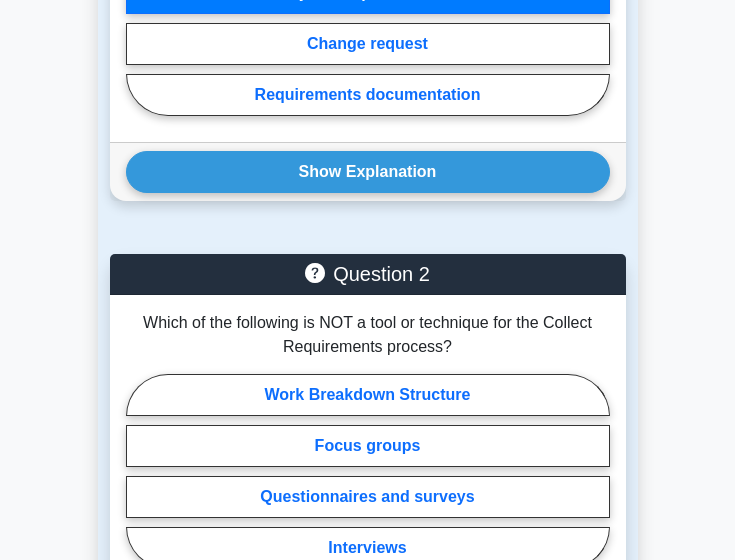 scroll, scrollTop: 1400, scrollLeft: 0, axis: vertical 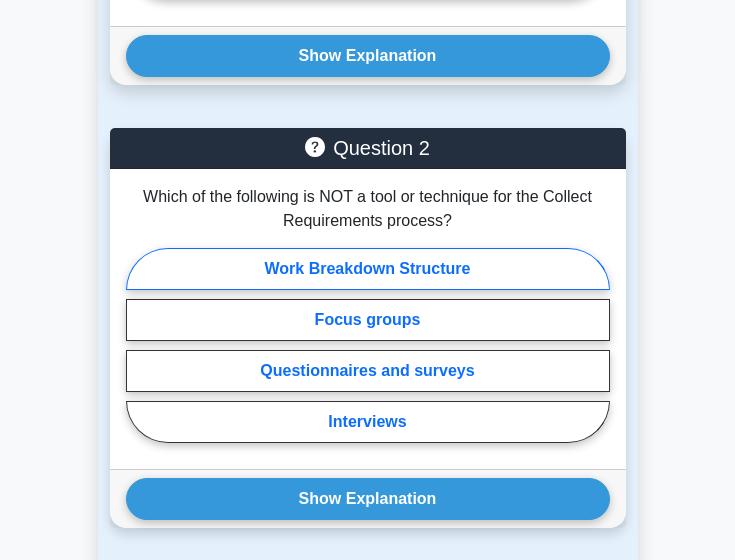 click on "Work Breakdown Structure" at bounding box center [368, 269] 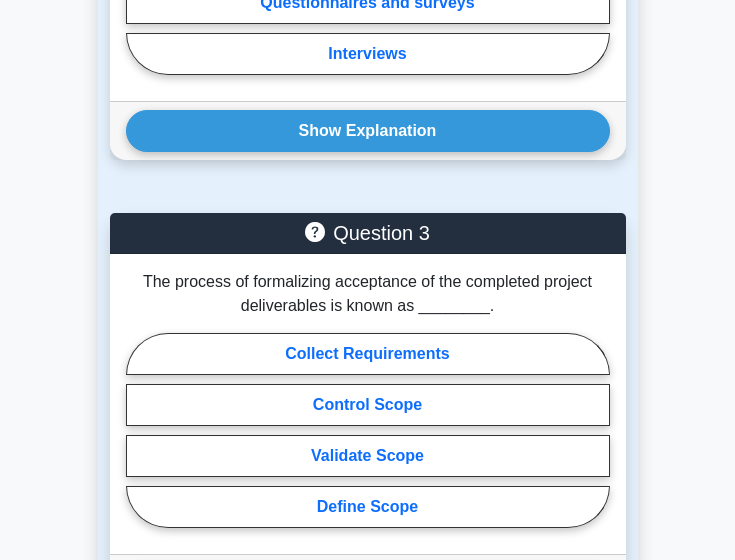 scroll, scrollTop: 1800, scrollLeft: 0, axis: vertical 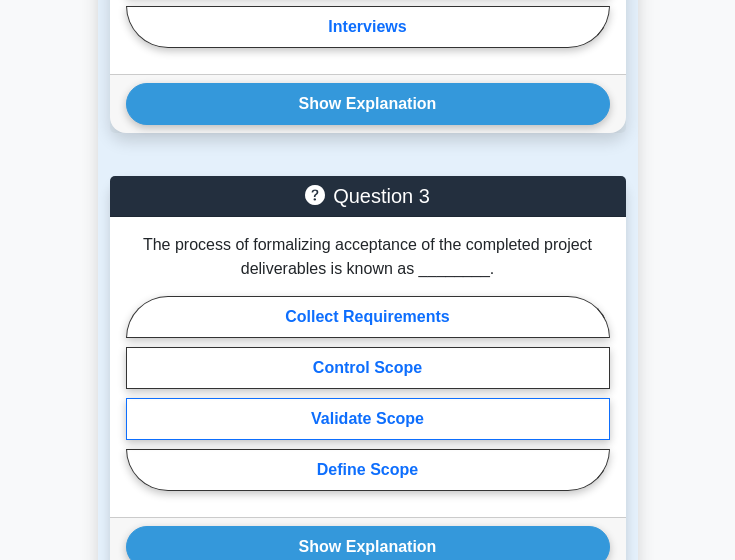 click on "Validate Scope" at bounding box center (368, 419) 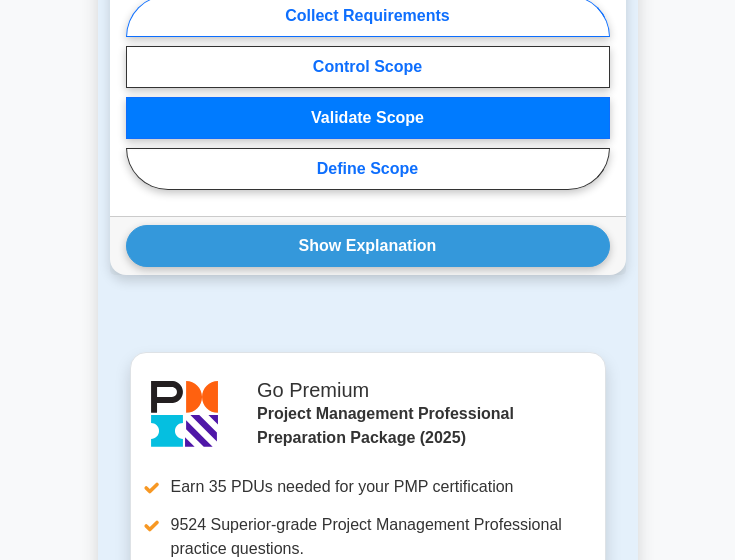 scroll, scrollTop: 2100, scrollLeft: 0, axis: vertical 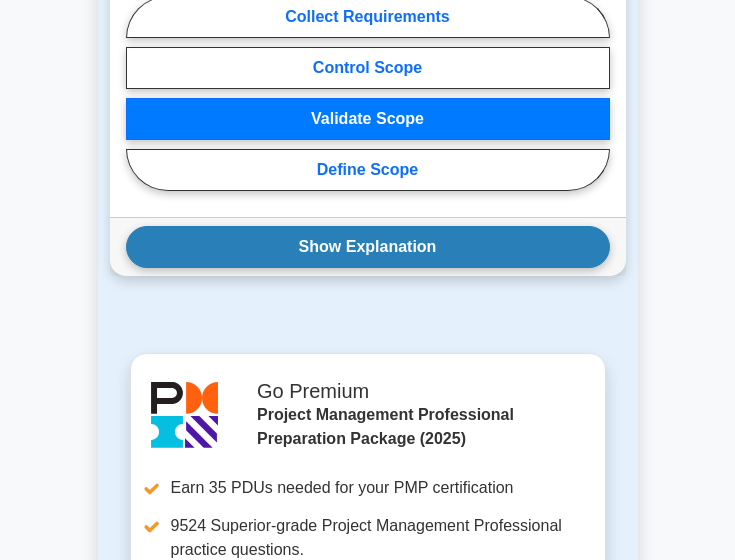 click on "Show Explanation" at bounding box center [368, 247] 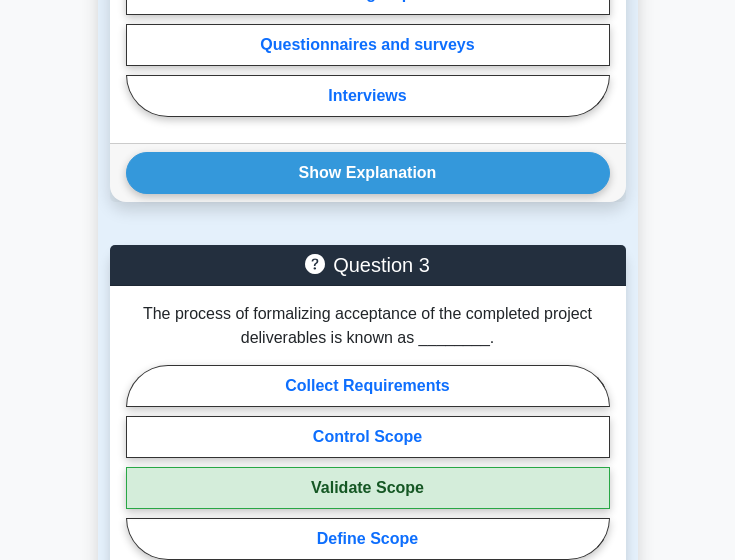 scroll, scrollTop: 1700, scrollLeft: 0, axis: vertical 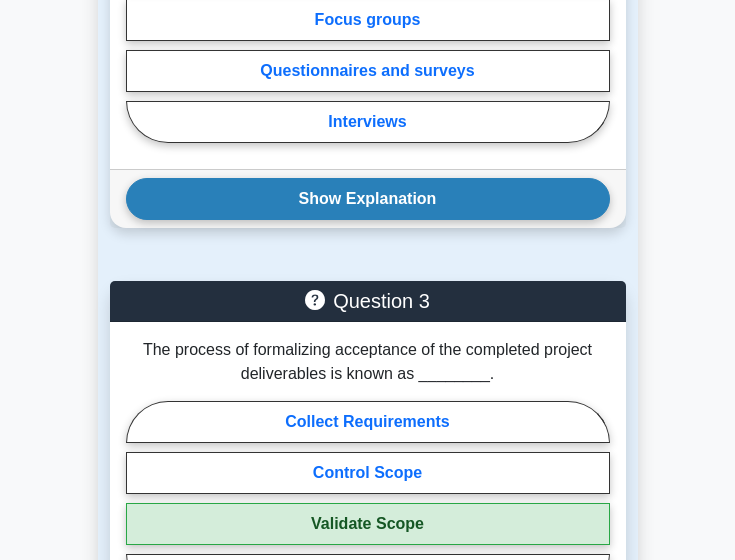 click on "Show Explanation" at bounding box center [368, 199] 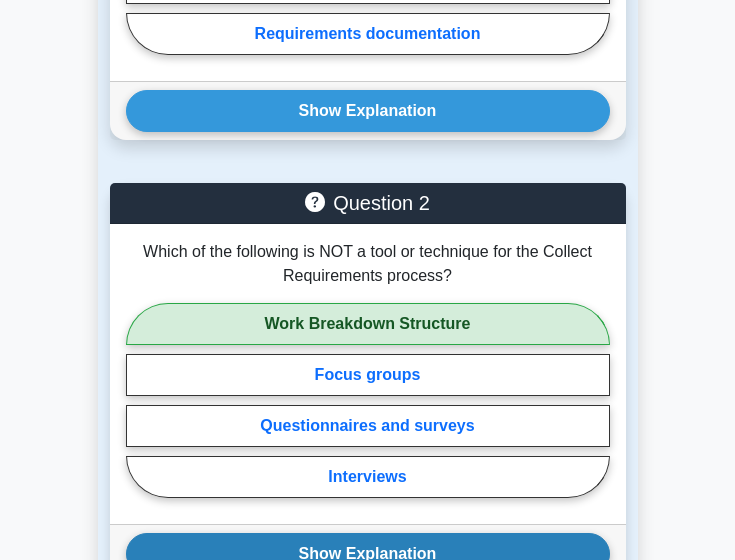scroll, scrollTop: 1300, scrollLeft: 0, axis: vertical 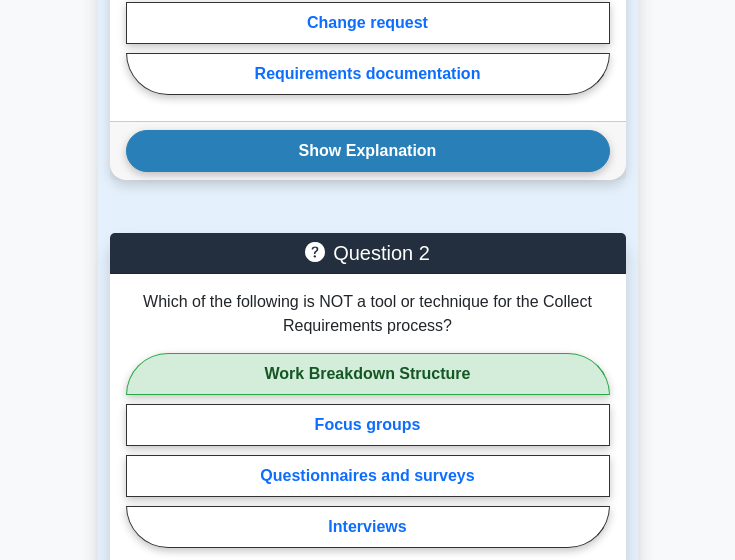 click on "Show Explanation" at bounding box center [368, 151] 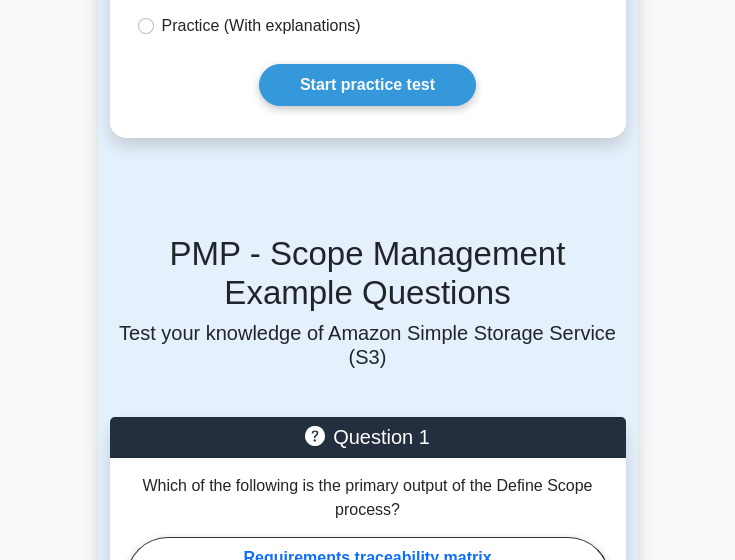 scroll, scrollTop: 400, scrollLeft: 0, axis: vertical 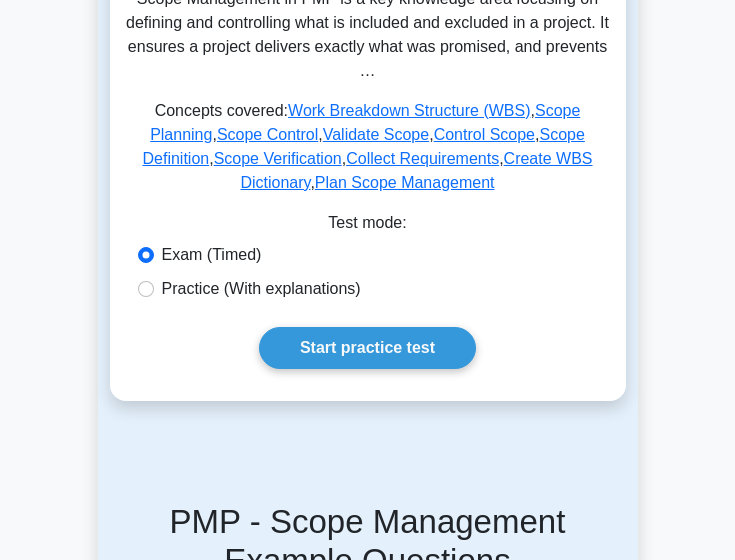 click on "Practice (With explanations)" at bounding box center (261, 289) 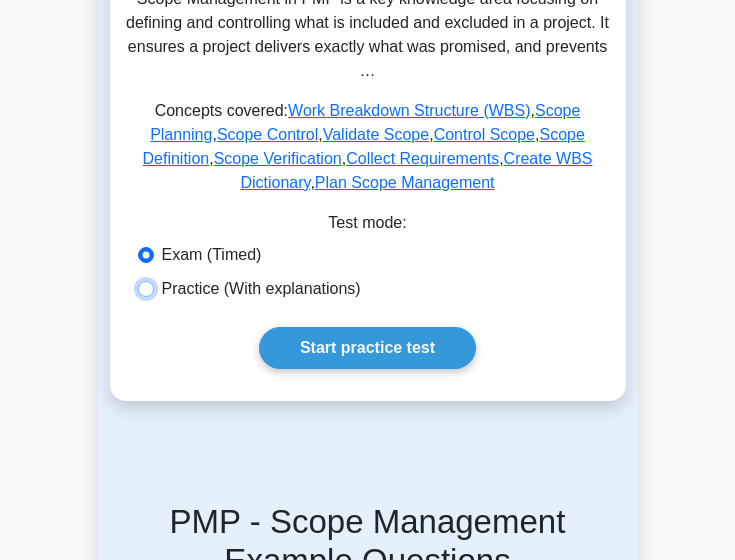 click on "Practice (With explanations)" at bounding box center [146, 289] 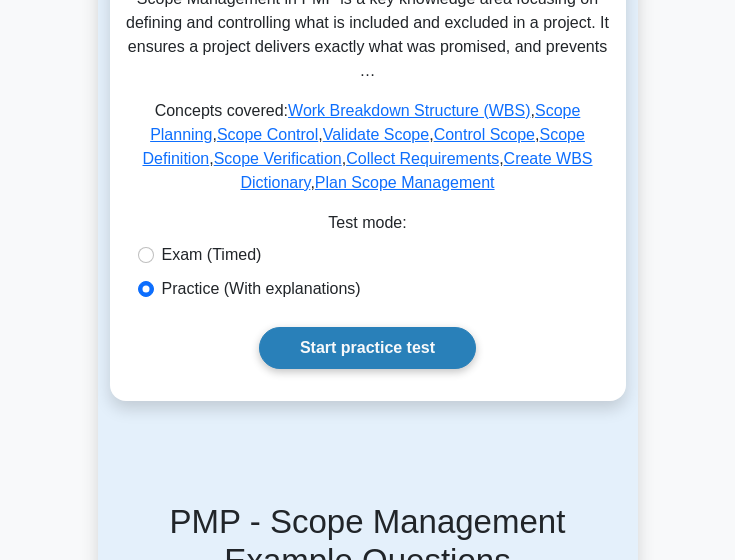click on "Start practice test" at bounding box center [367, 348] 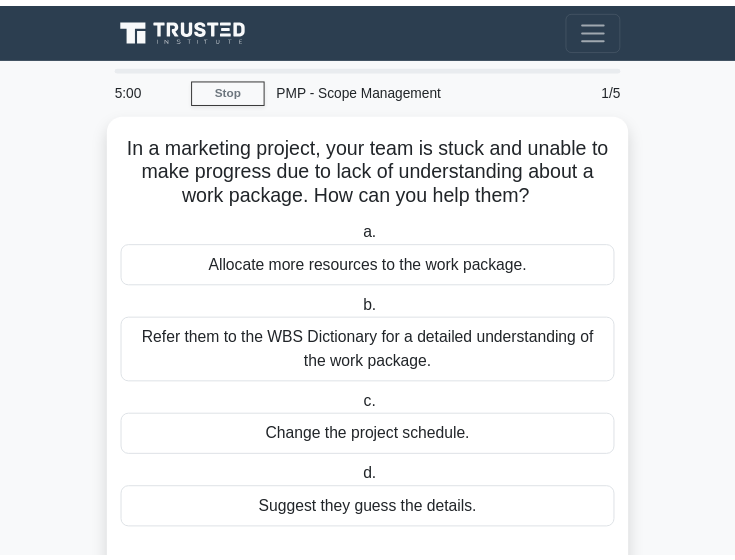scroll, scrollTop: 0, scrollLeft: 0, axis: both 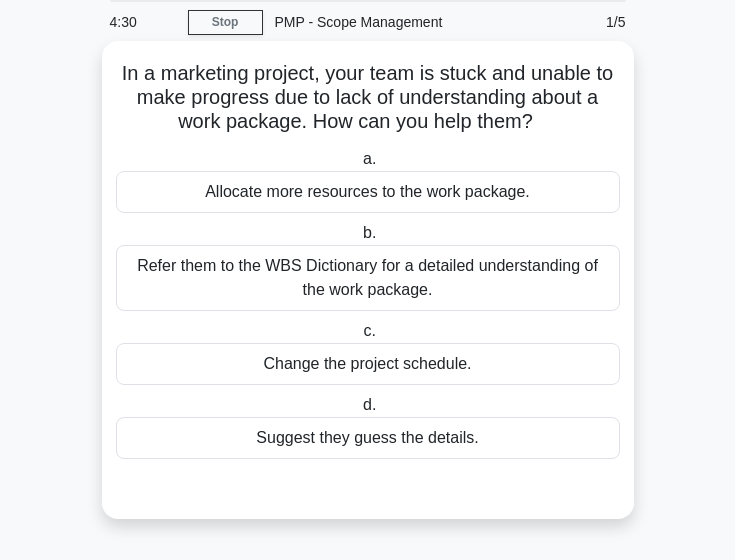 click on "Refer them to the WBS Dictionary for a detailed understanding of the work package." at bounding box center [368, 278] 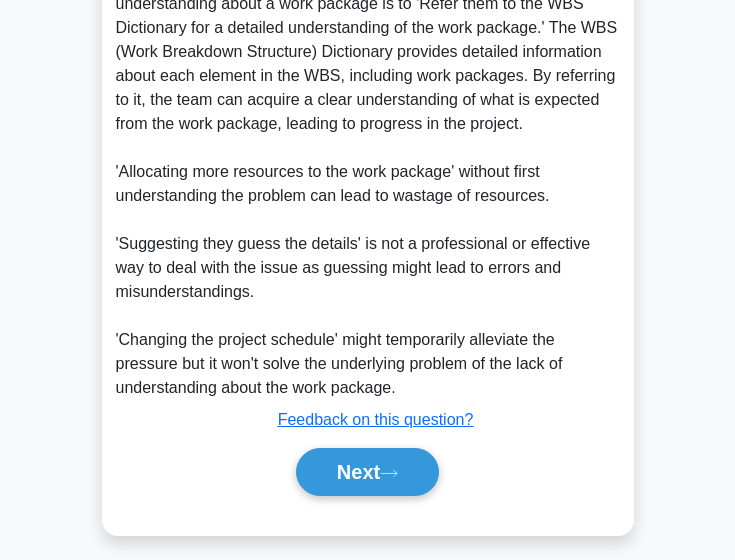 scroll, scrollTop: 626, scrollLeft: 0, axis: vertical 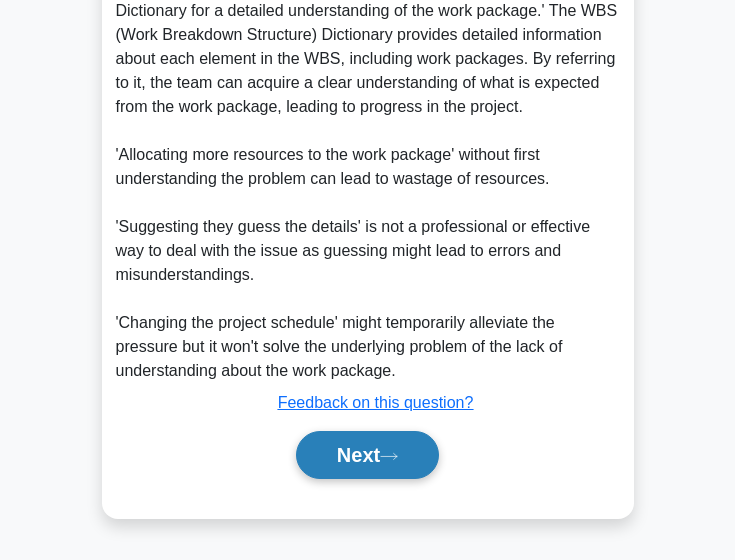 click on "Next" at bounding box center [367, 455] 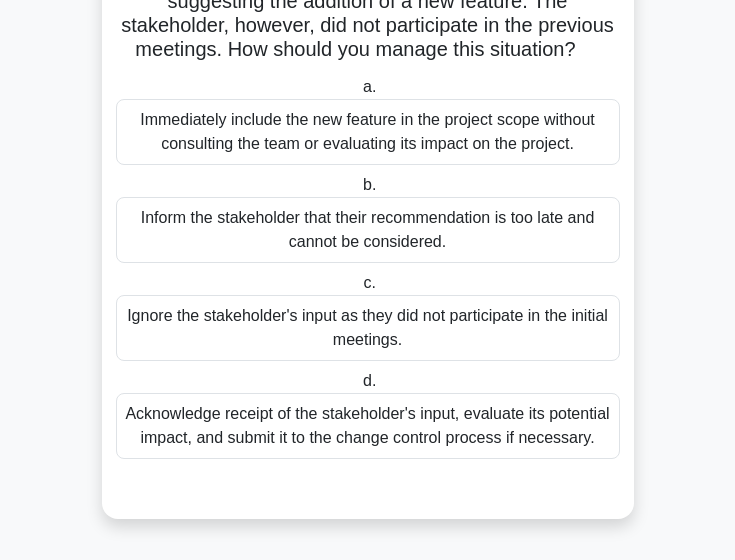 scroll, scrollTop: 236, scrollLeft: 0, axis: vertical 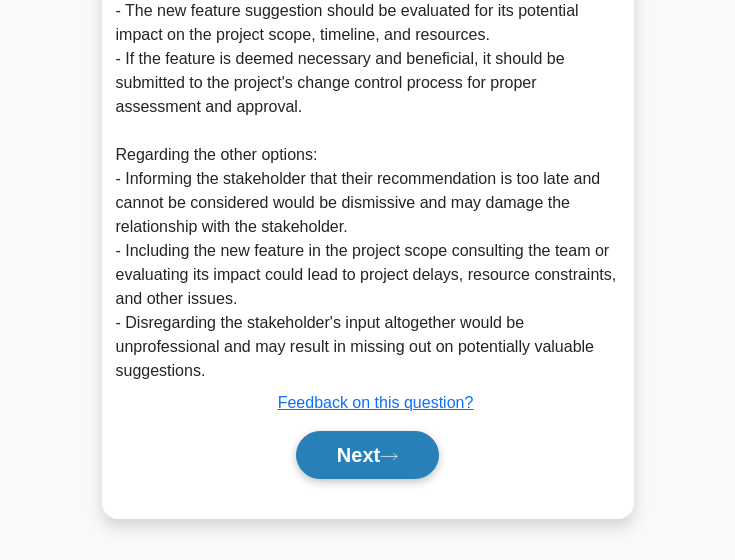 click on "Next" at bounding box center [367, 455] 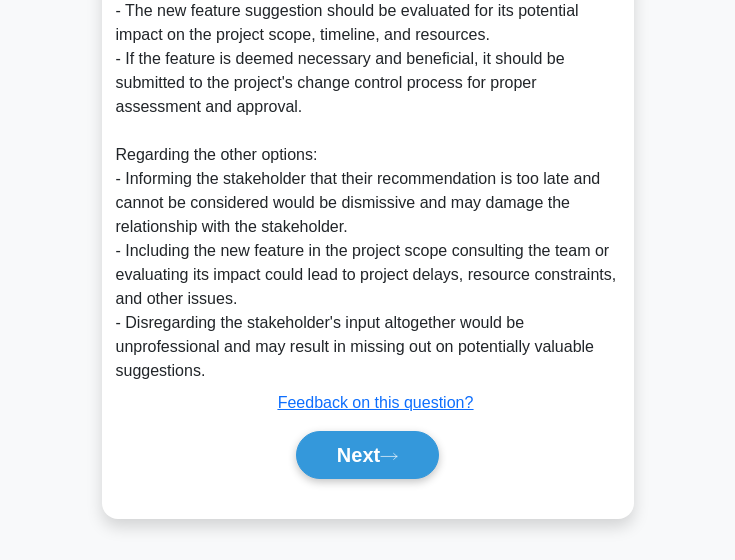 scroll, scrollTop: 92, scrollLeft: 0, axis: vertical 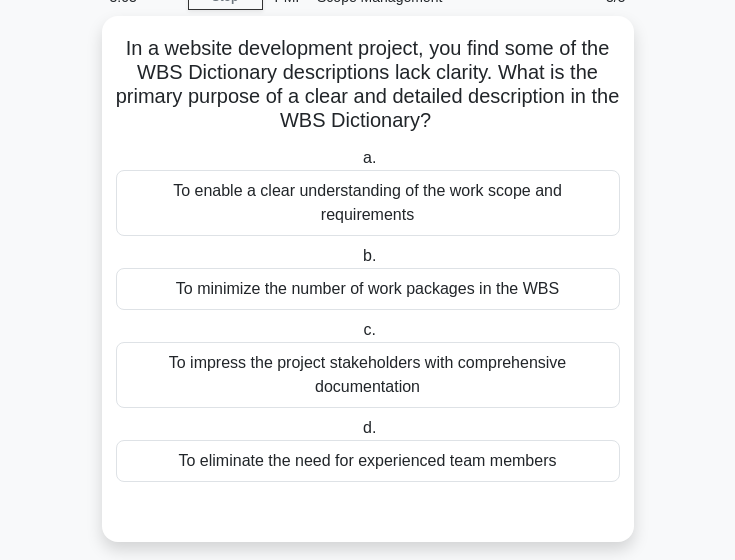 click on "To enable a clear understanding of the work scope and requirements" at bounding box center (368, 203) 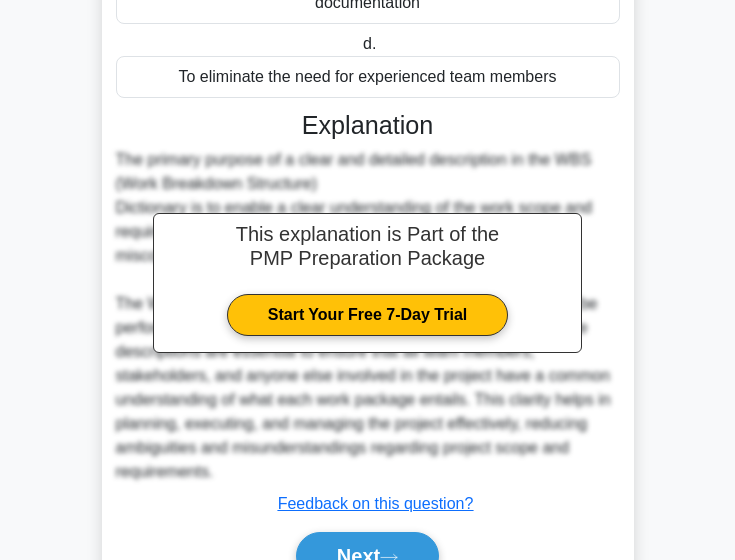 scroll, scrollTop: 578, scrollLeft: 0, axis: vertical 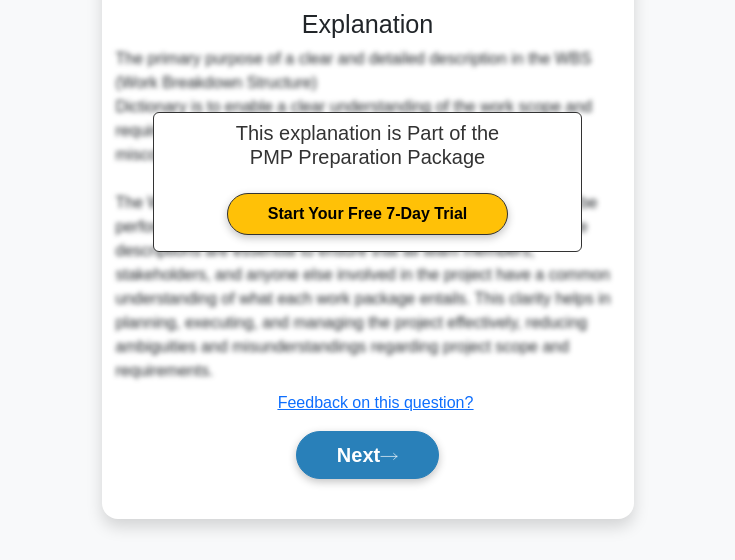 click on "Next" at bounding box center [367, 455] 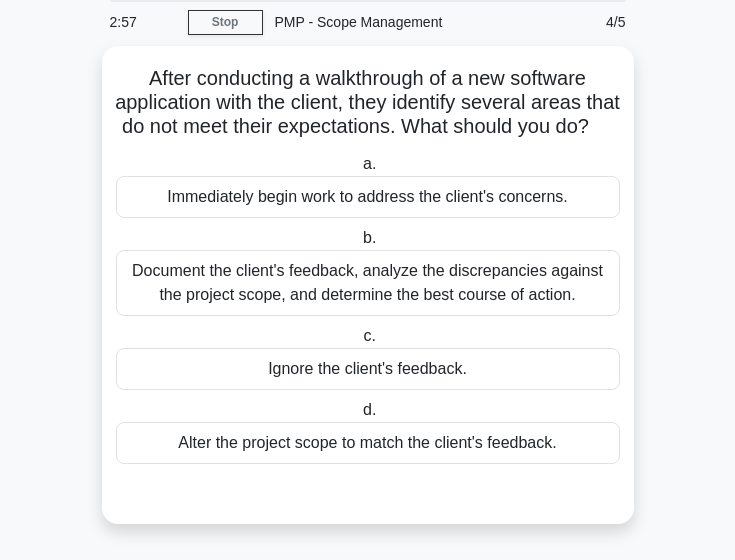scroll, scrollTop: 92, scrollLeft: 0, axis: vertical 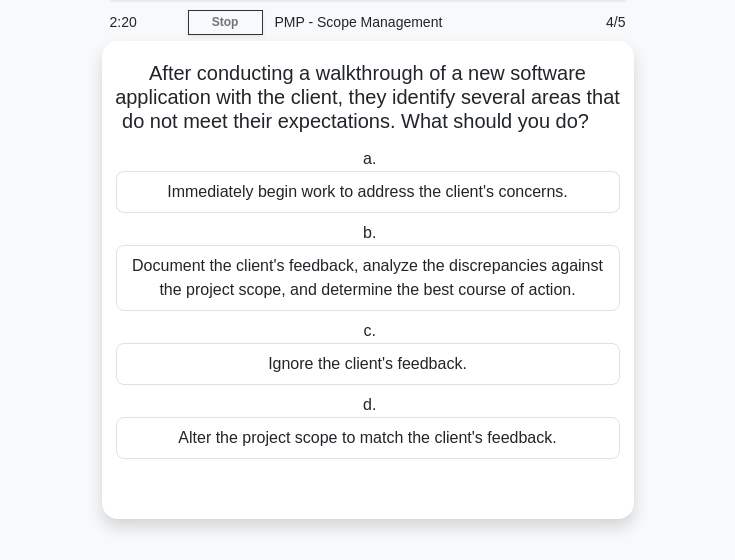 click on "Document the client's feedback, analyze the discrepancies against the project scope, and determine the best course of action." at bounding box center (368, 278) 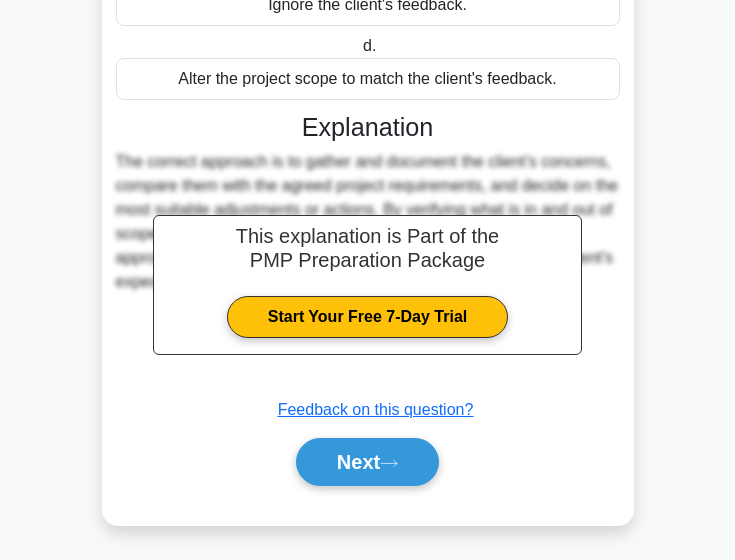 scroll, scrollTop: 458, scrollLeft: 0, axis: vertical 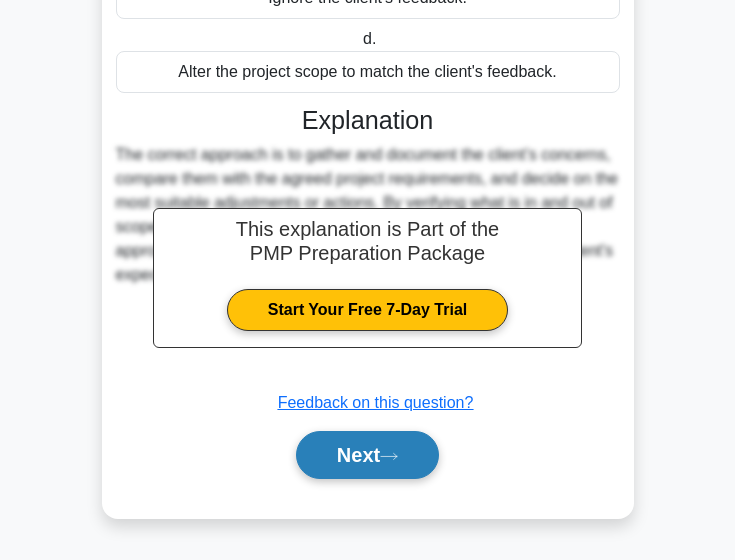 click on "Next" at bounding box center (367, 455) 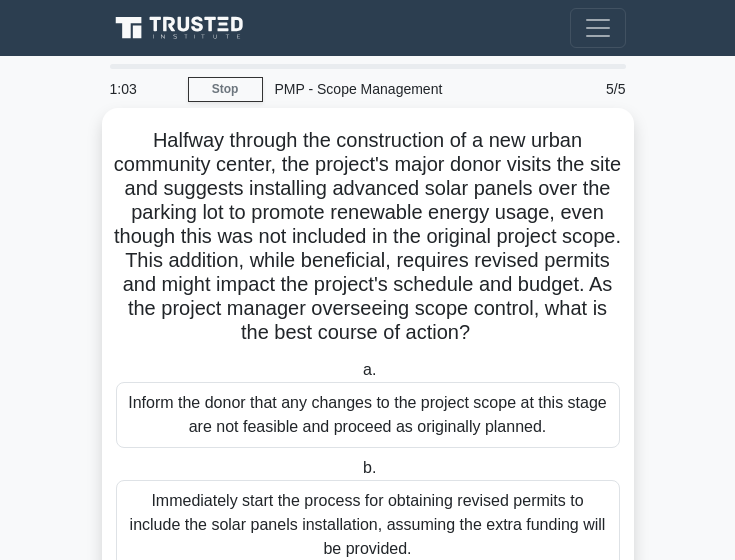 scroll, scrollTop: 356, scrollLeft: 0, axis: vertical 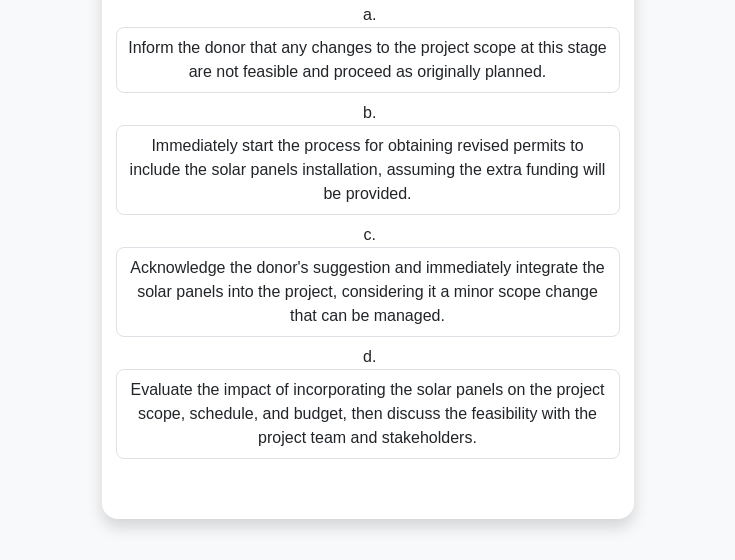 click on "Acknowledge the donor's suggestion and immediately integrate the solar panels into the project, considering it a minor scope change that can be managed." at bounding box center (368, 292) 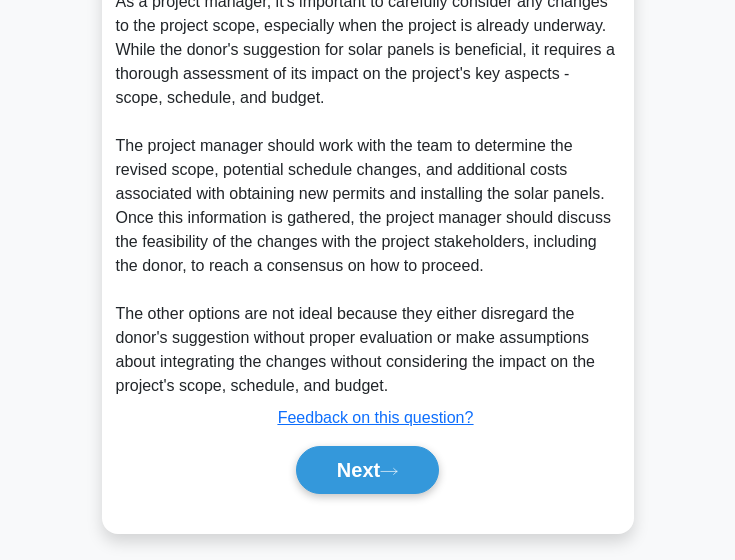 scroll, scrollTop: 988, scrollLeft: 0, axis: vertical 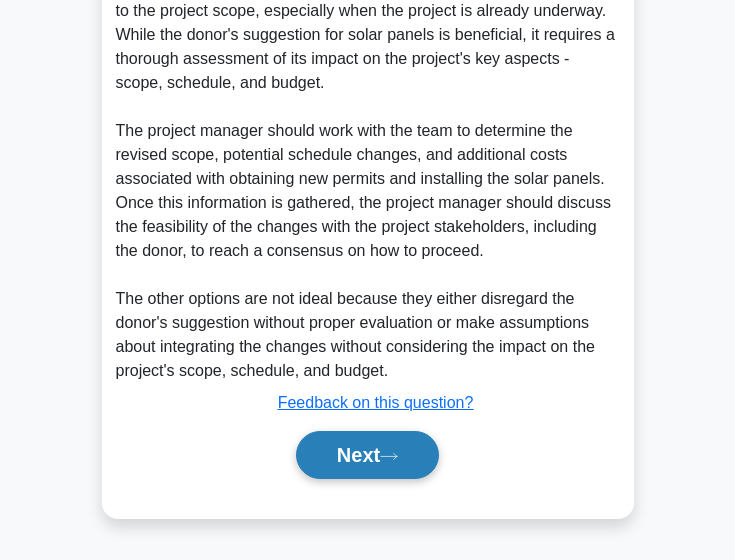 click on "Next" at bounding box center (367, 455) 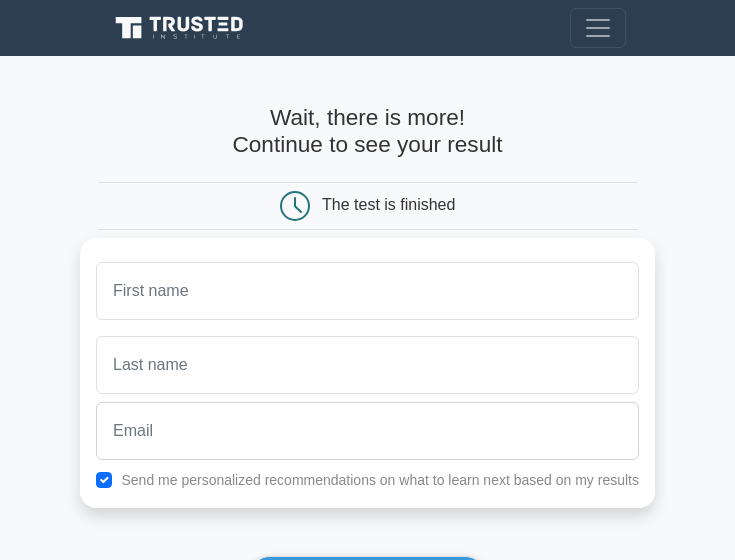scroll, scrollTop: 0, scrollLeft: 0, axis: both 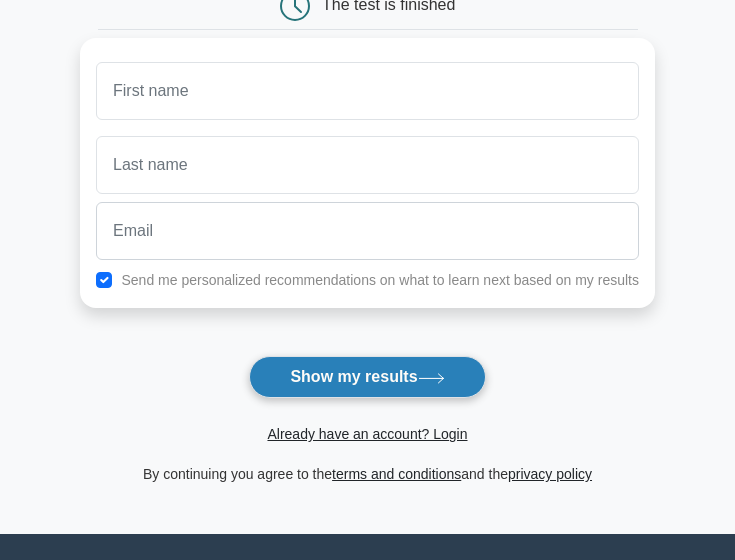click on "Show my results" at bounding box center (367, 377) 